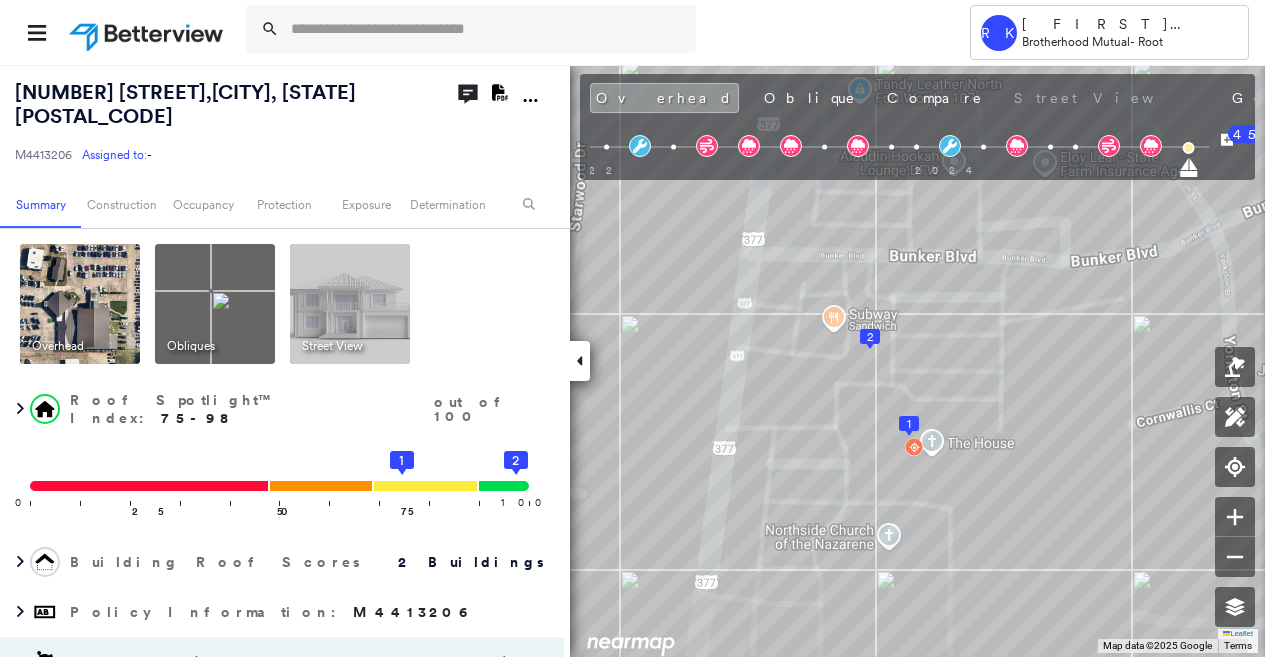scroll, scrollTop: 0, scrollLeft: 0, axis: both 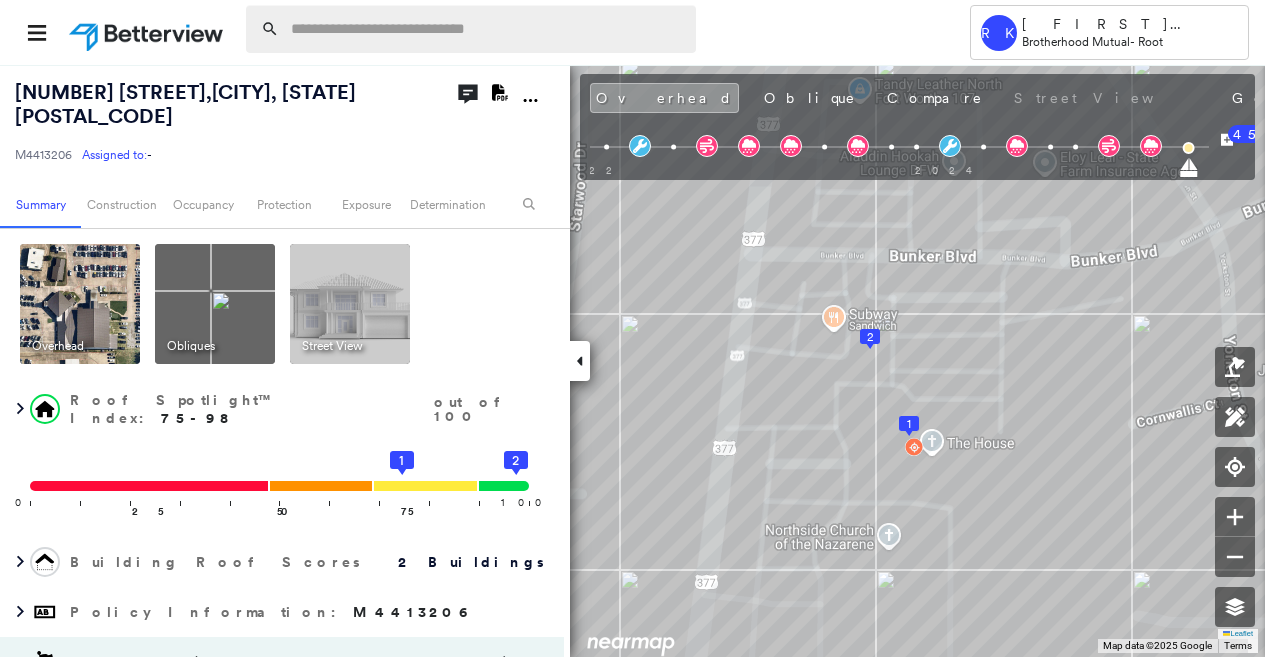 click at bounding box center [487, 29] 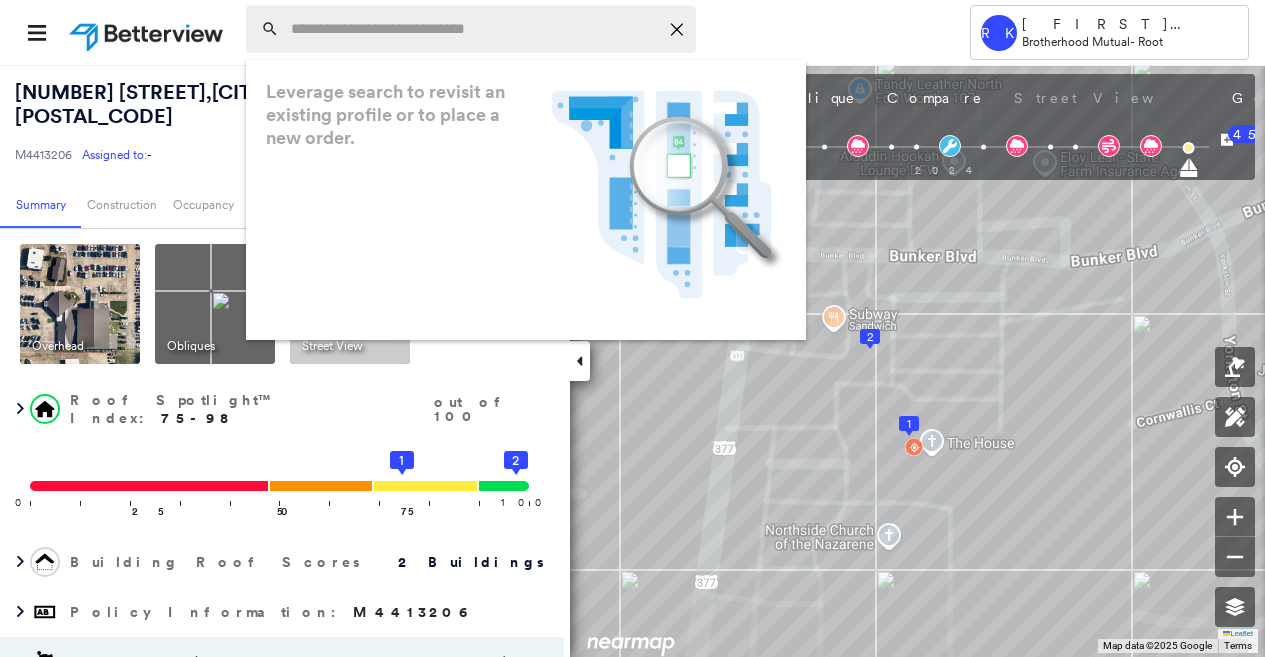 click at bounding box center [474, 29] 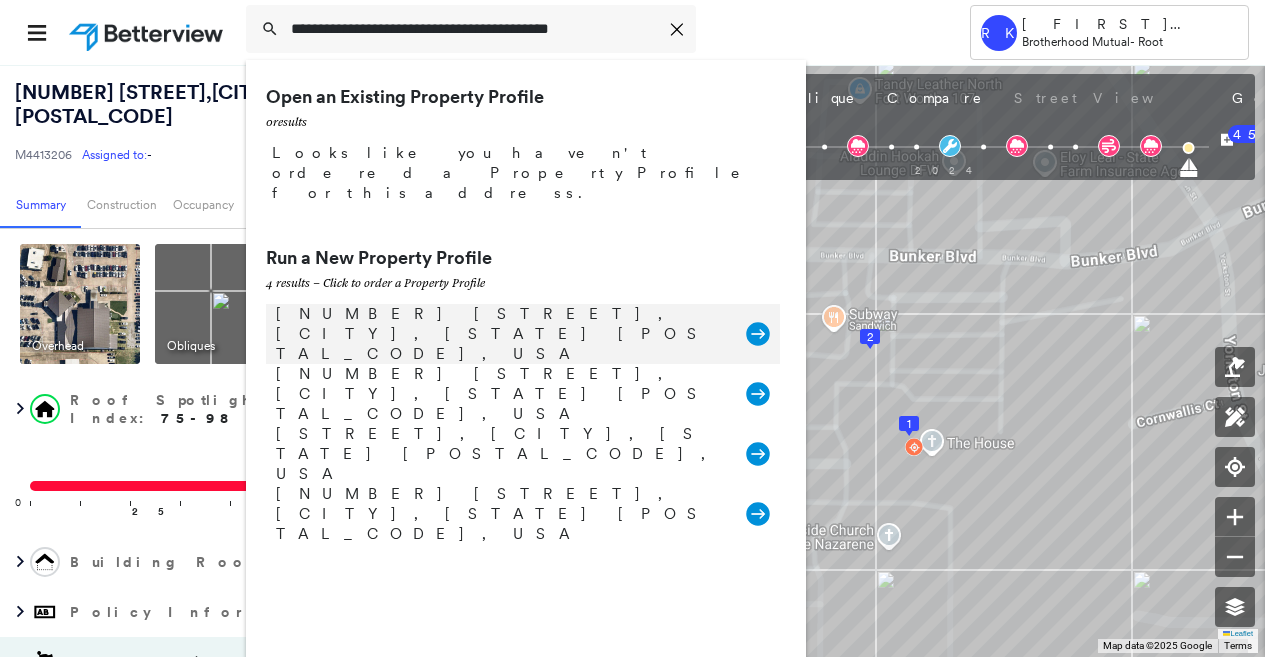 type on "**********" 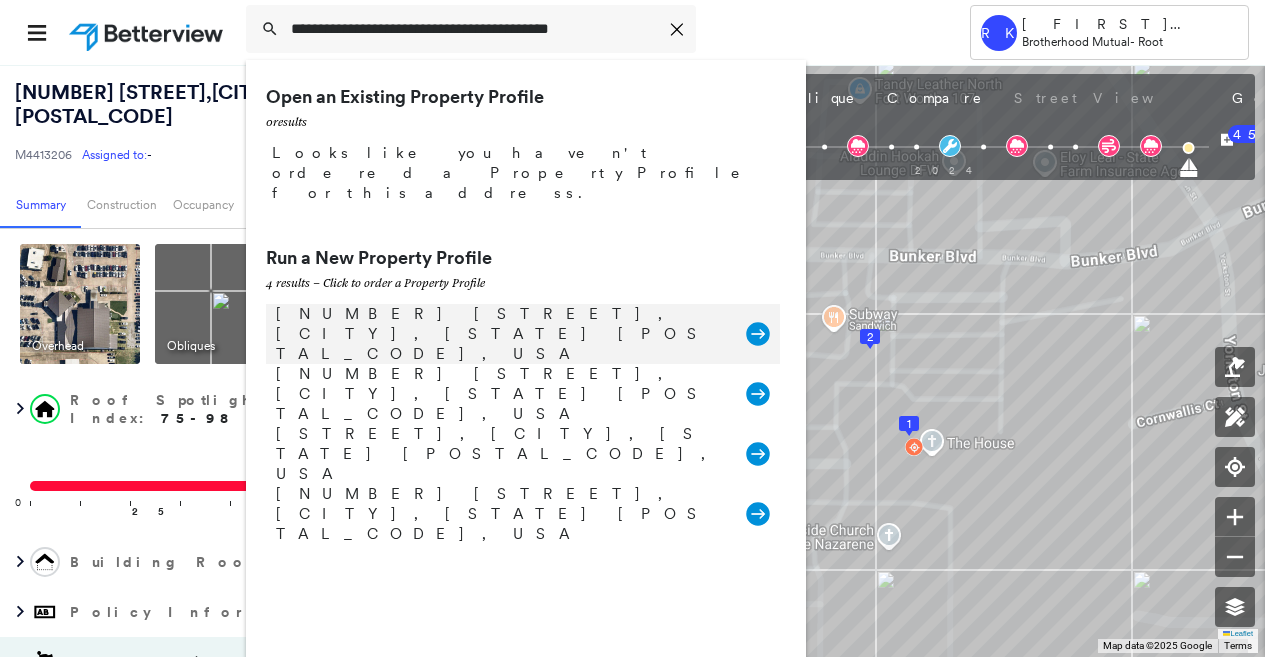 click on "[NUMBER] [STREET], [CITY], [STATE] [POSTAL_CODE], USA Group Created with Sketch." at bounding box center [523, 334] 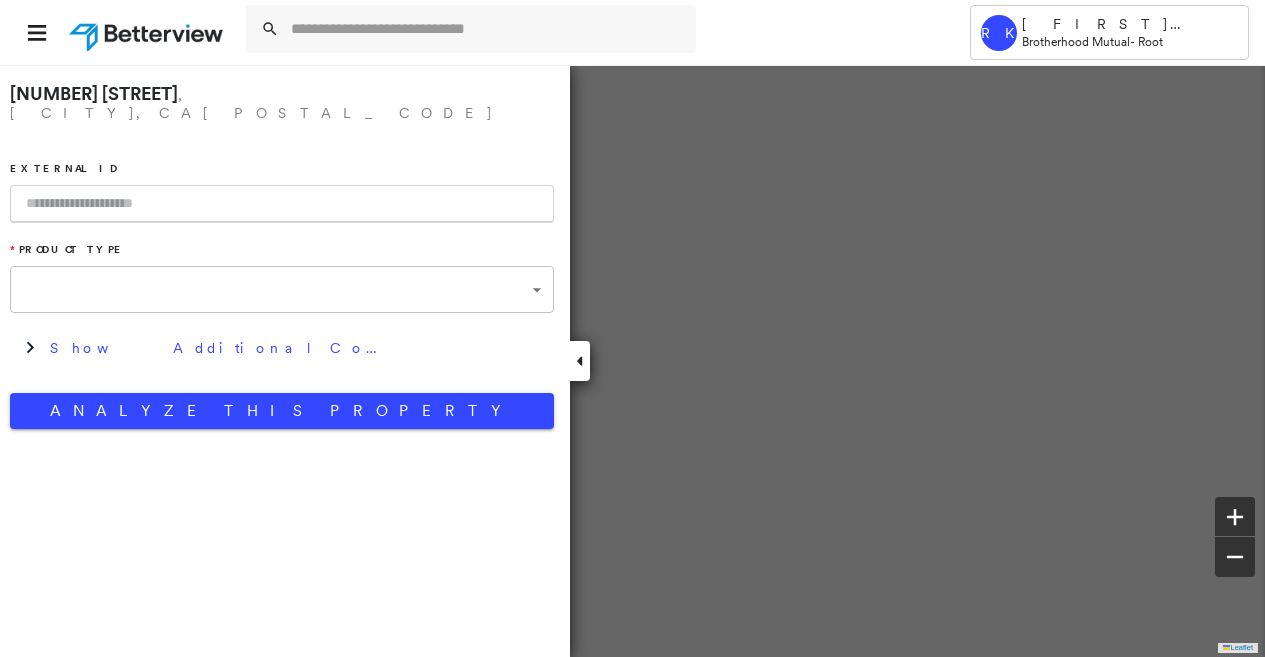 type on "**********" 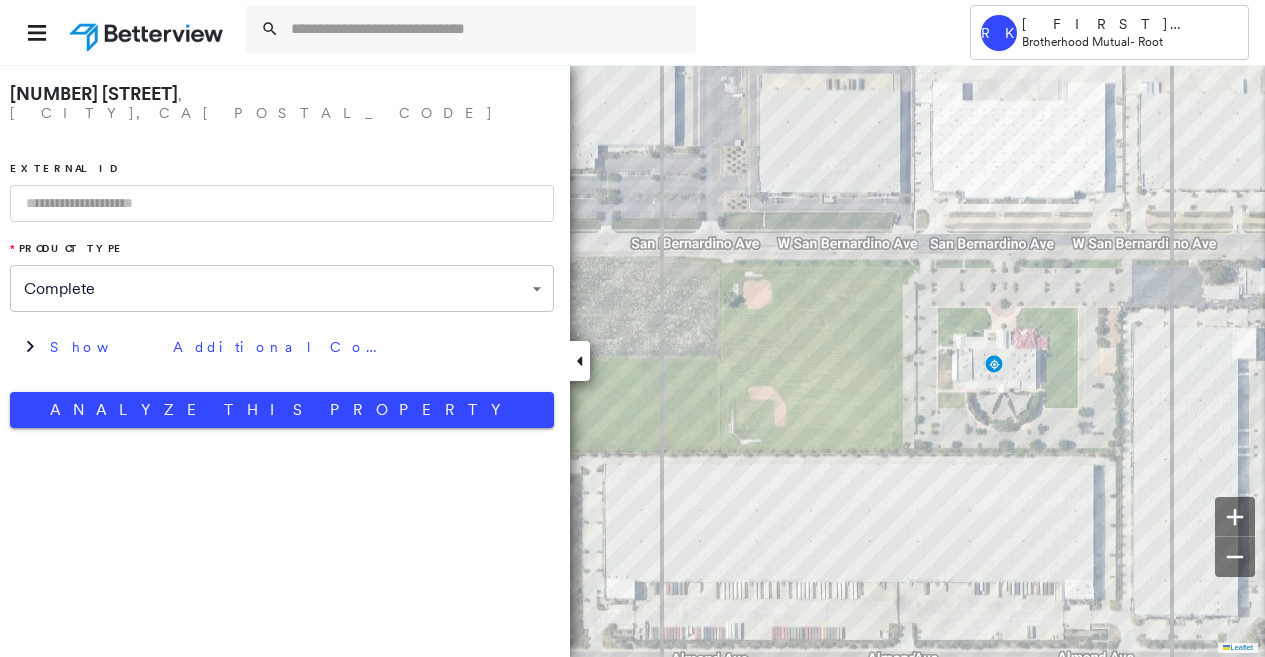 click at bounding box center (282, 203) 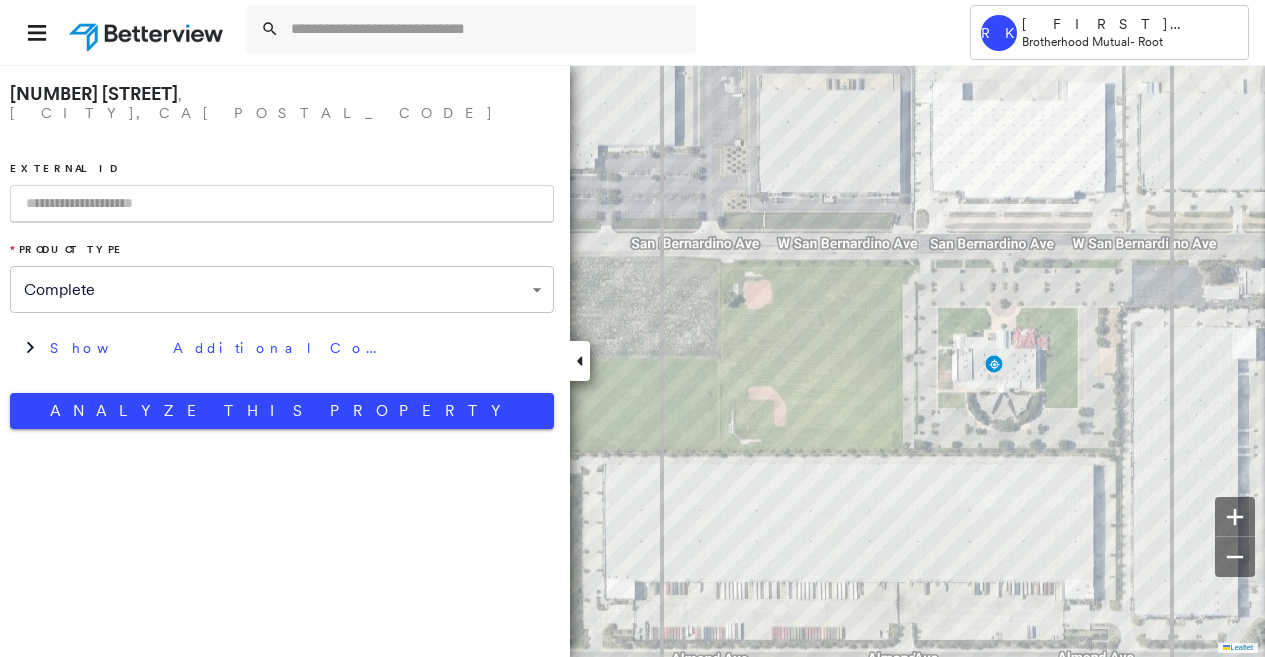 click at bounding box center (282, 204) 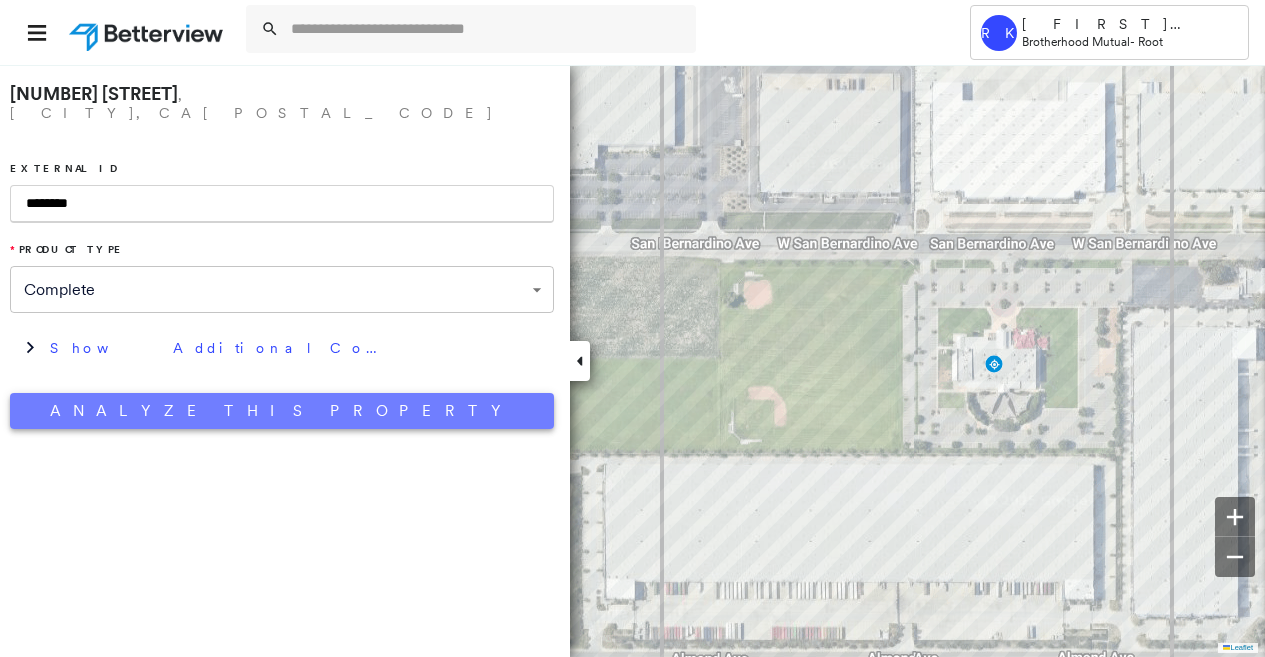 type on "********" 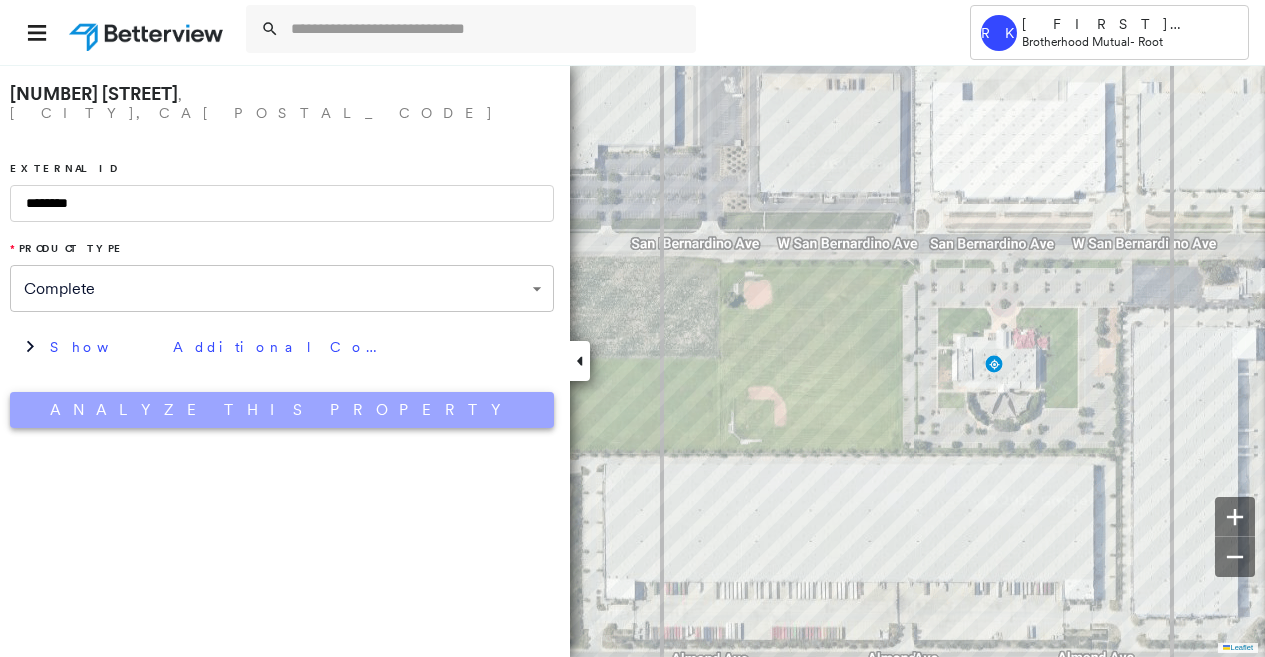 click on "Analyze This Property" at bounding box center (282, 410) 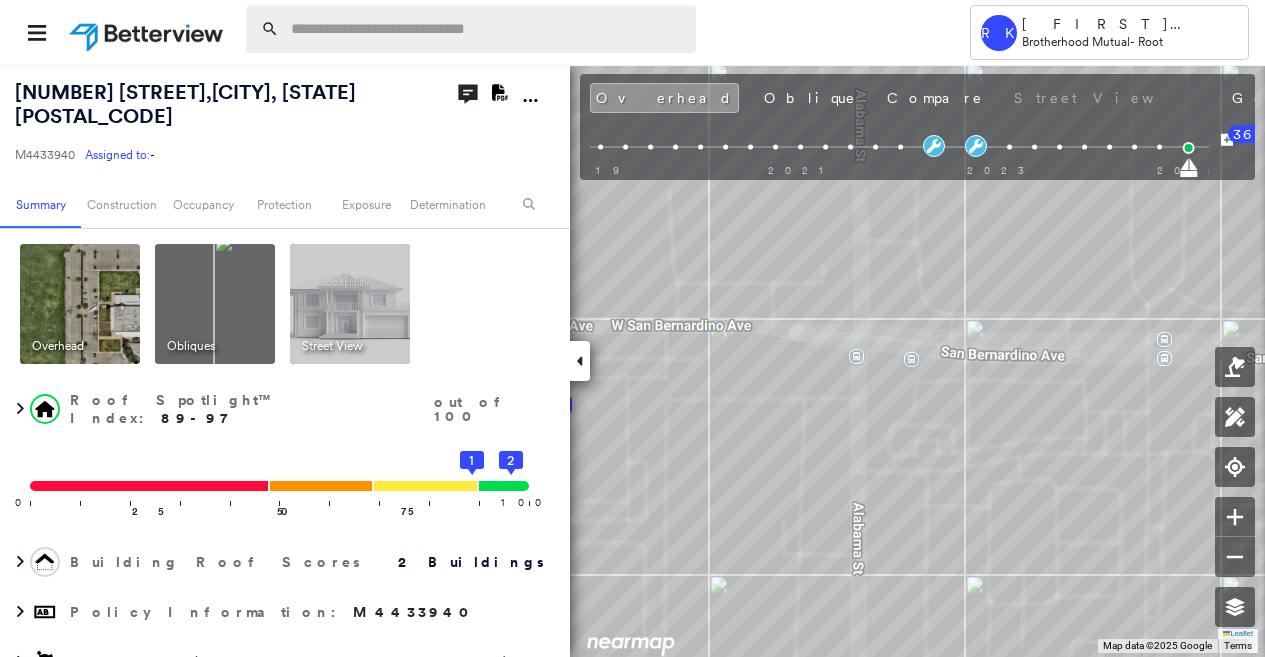 click at bounding box center [487, 29] 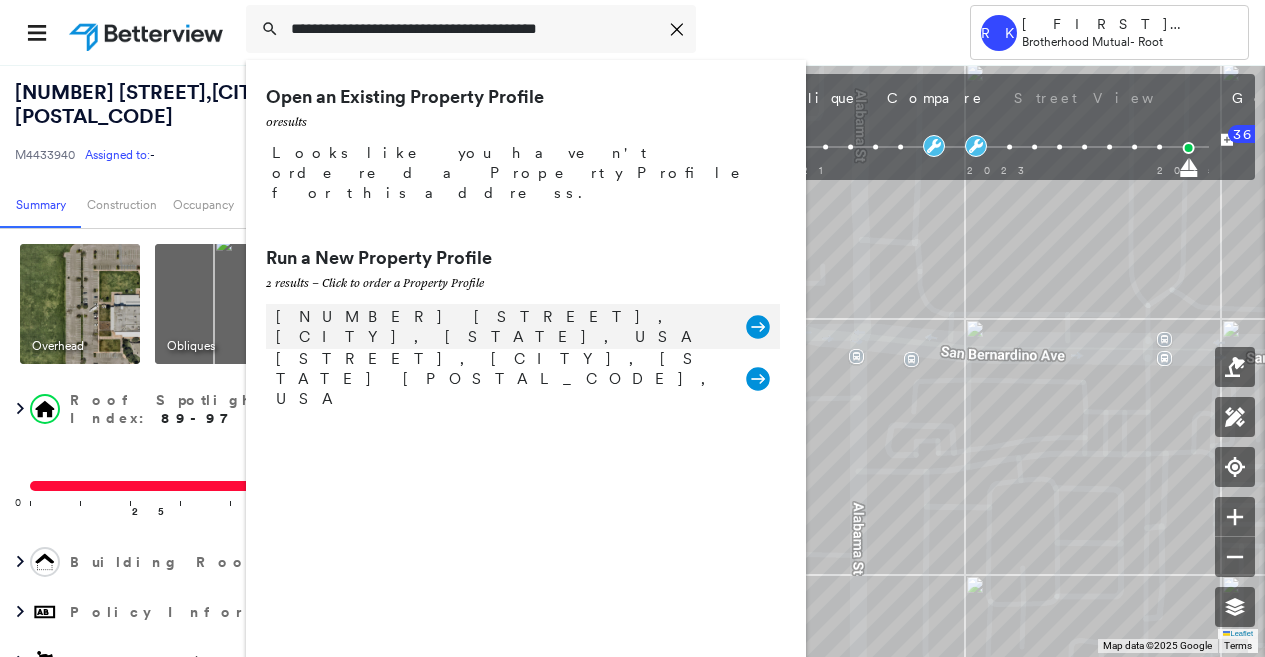 type on "**********" 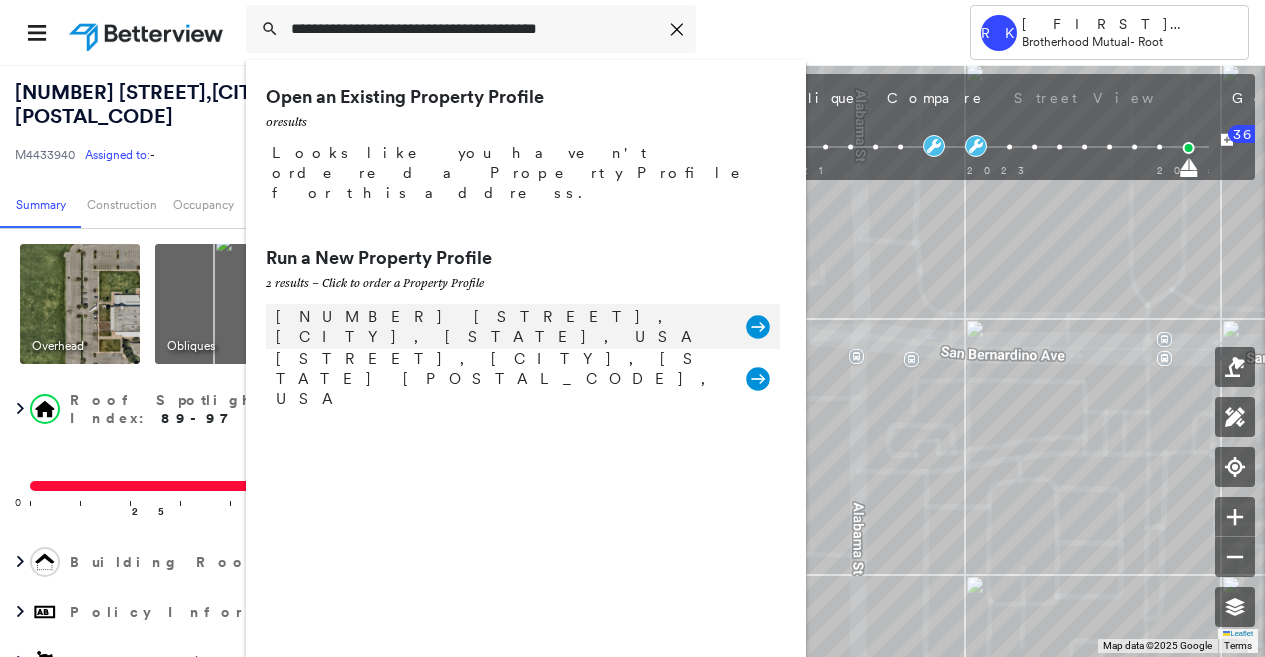 click on "[NUMBER] [STREET], [CITY], [STATE], USA" at bounding box center (501, 327) 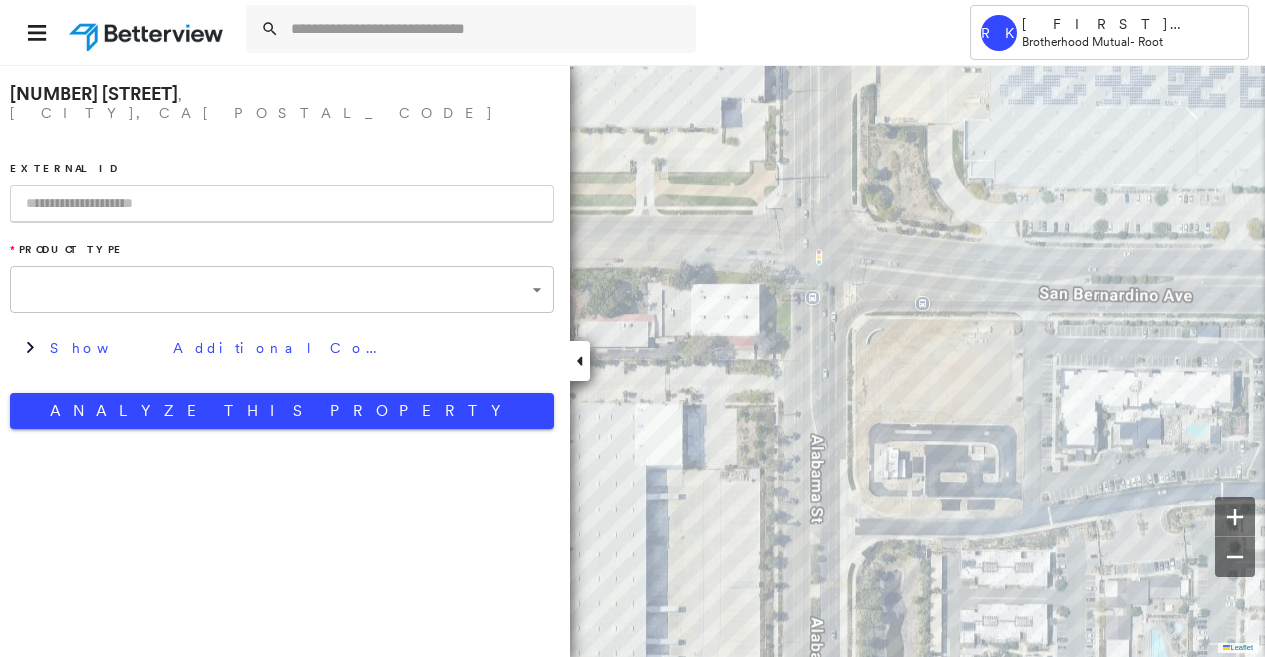 type on "**********" 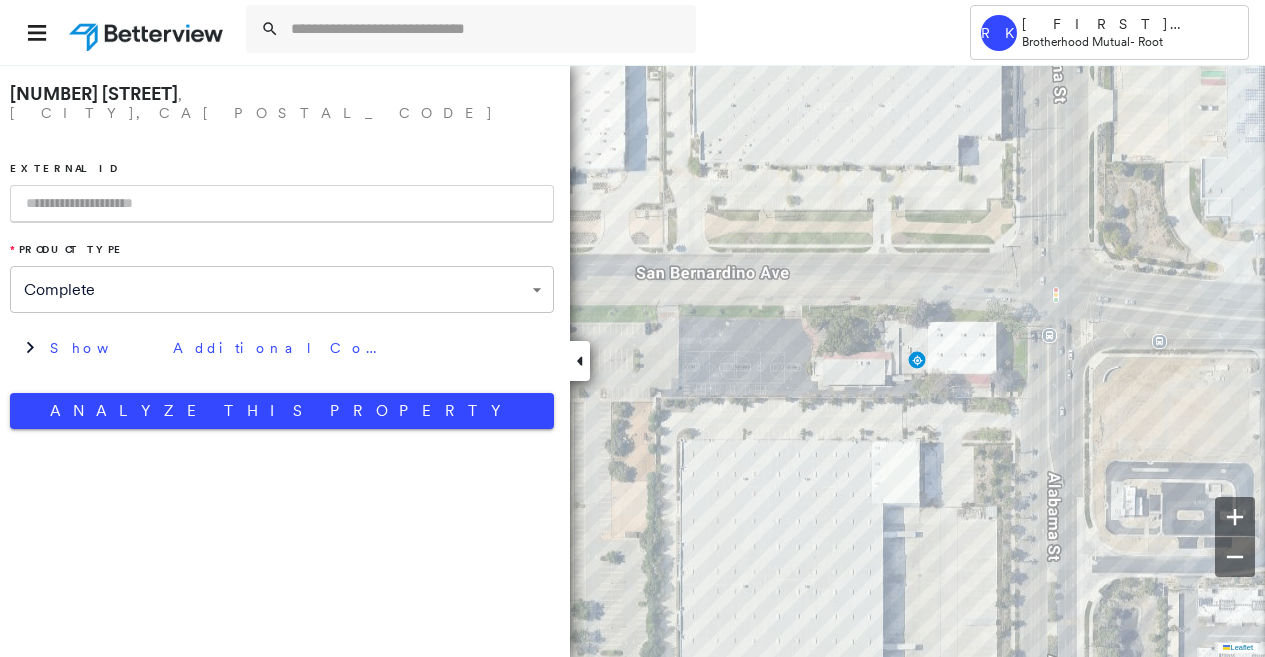 click at bounding box center [282, 204] 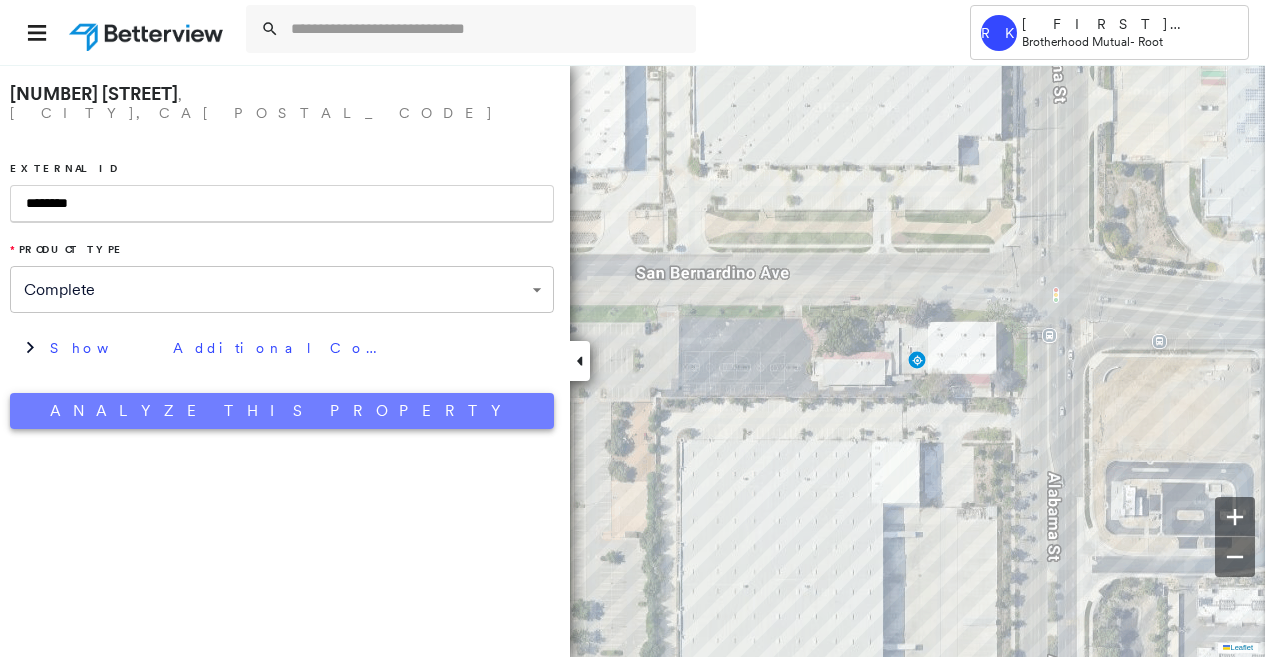 type on "********" 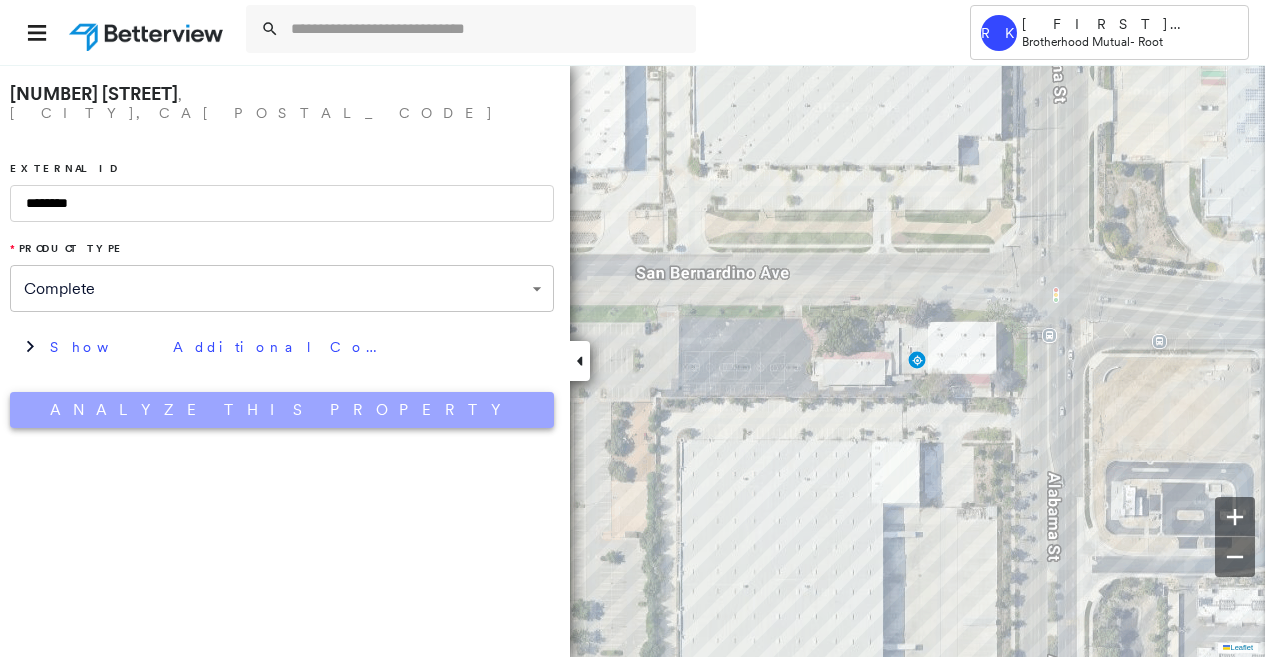 click on "Analyze This Property" at bounding box center [282, 410] 